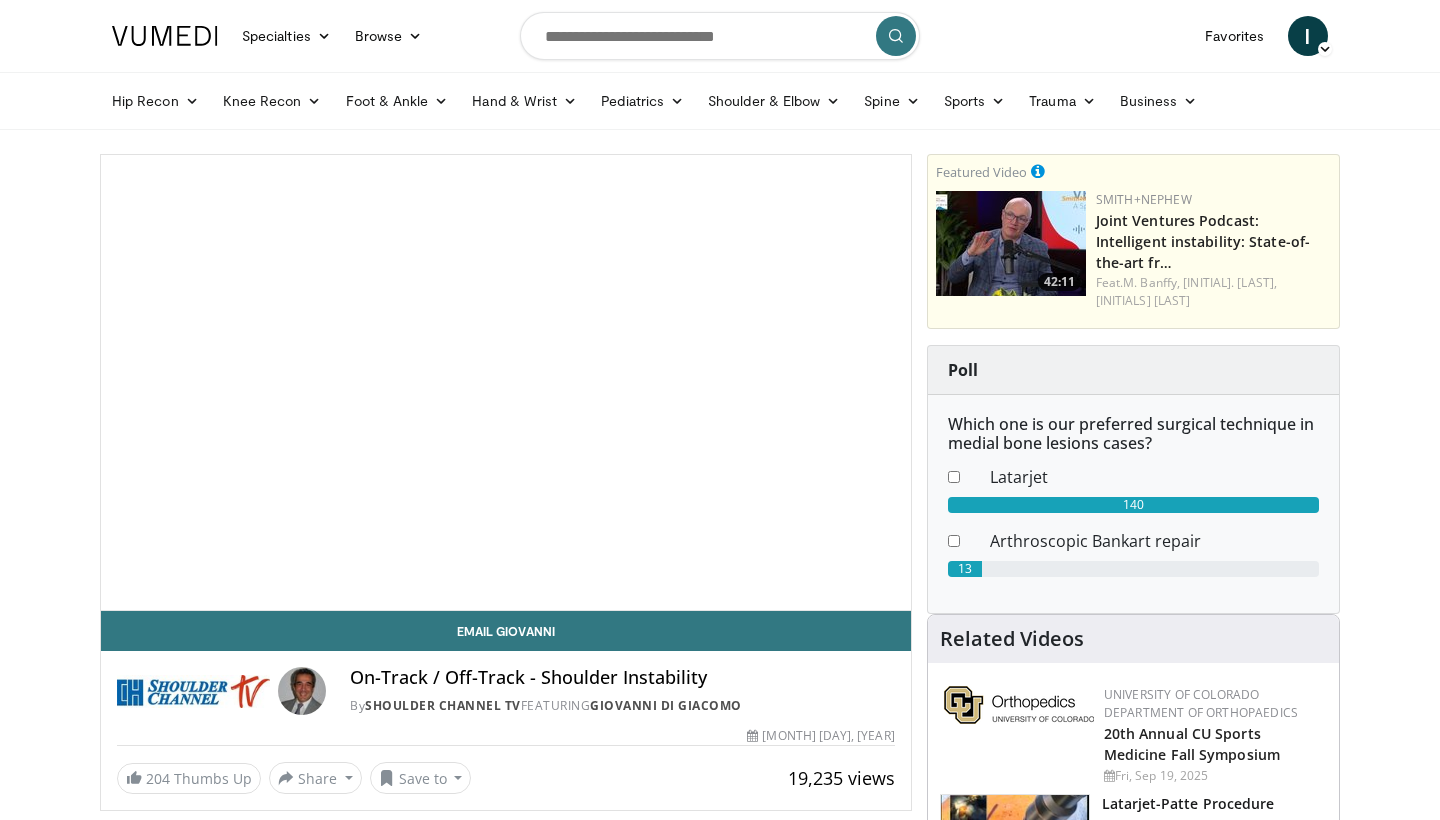 scroll, scrollTop: 0, scrollLeft: 0, axis: both 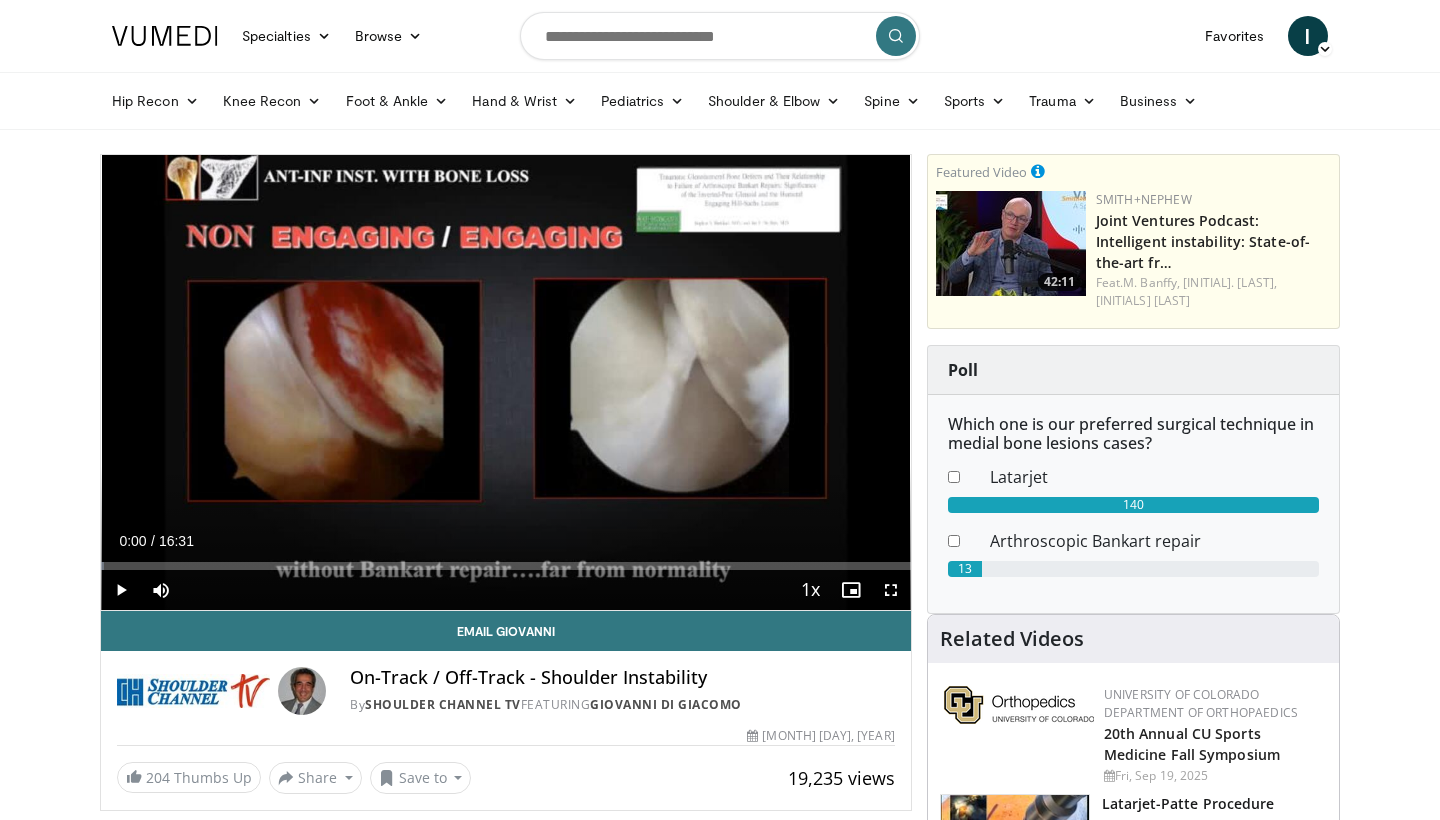 click on "10 seconds
Tap to unmute" at bounding box center [506, 382] 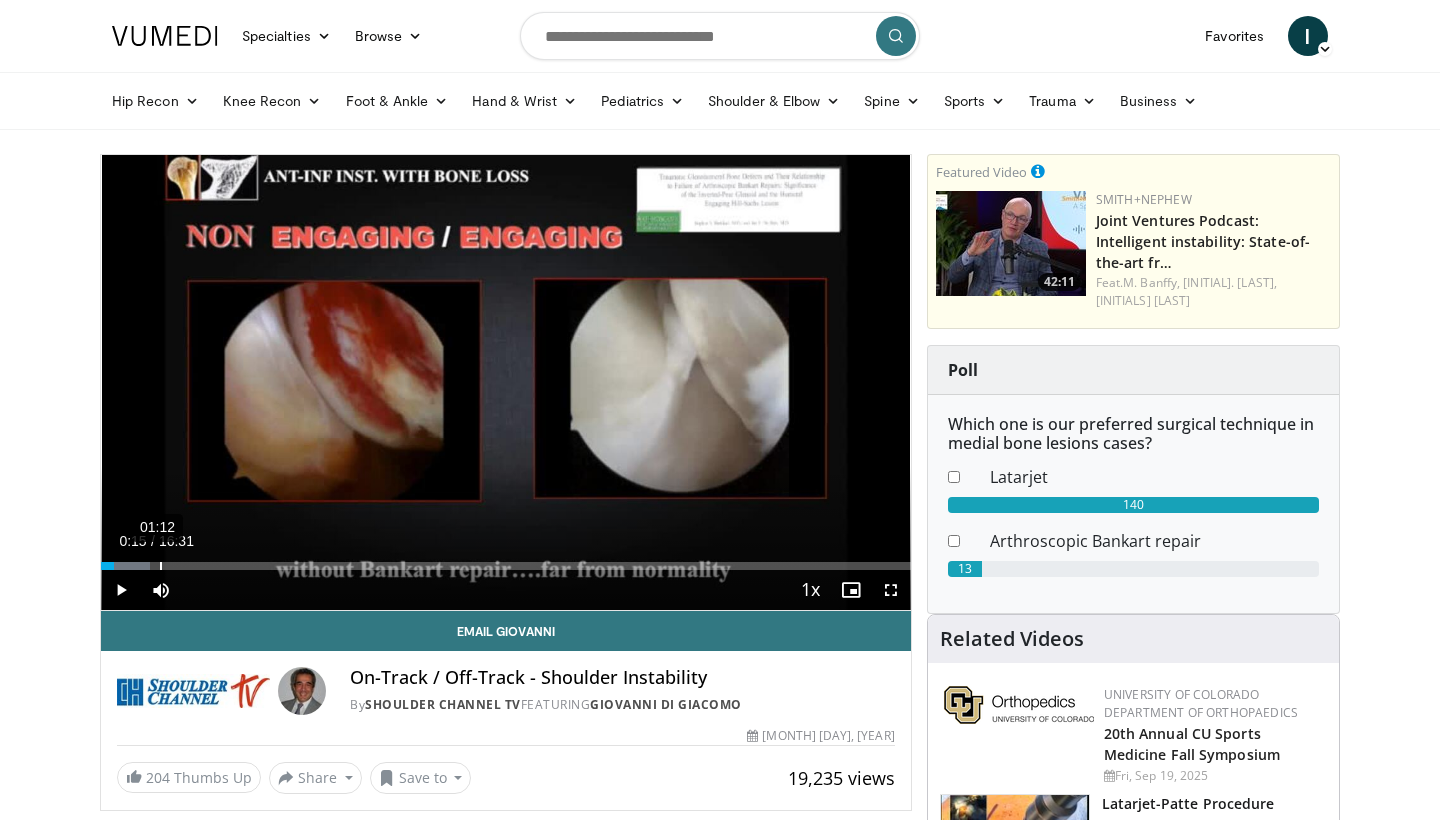 click on "Loaded :  [PERCENTAGE]% [TIME]" at bounding box center (506, 560) 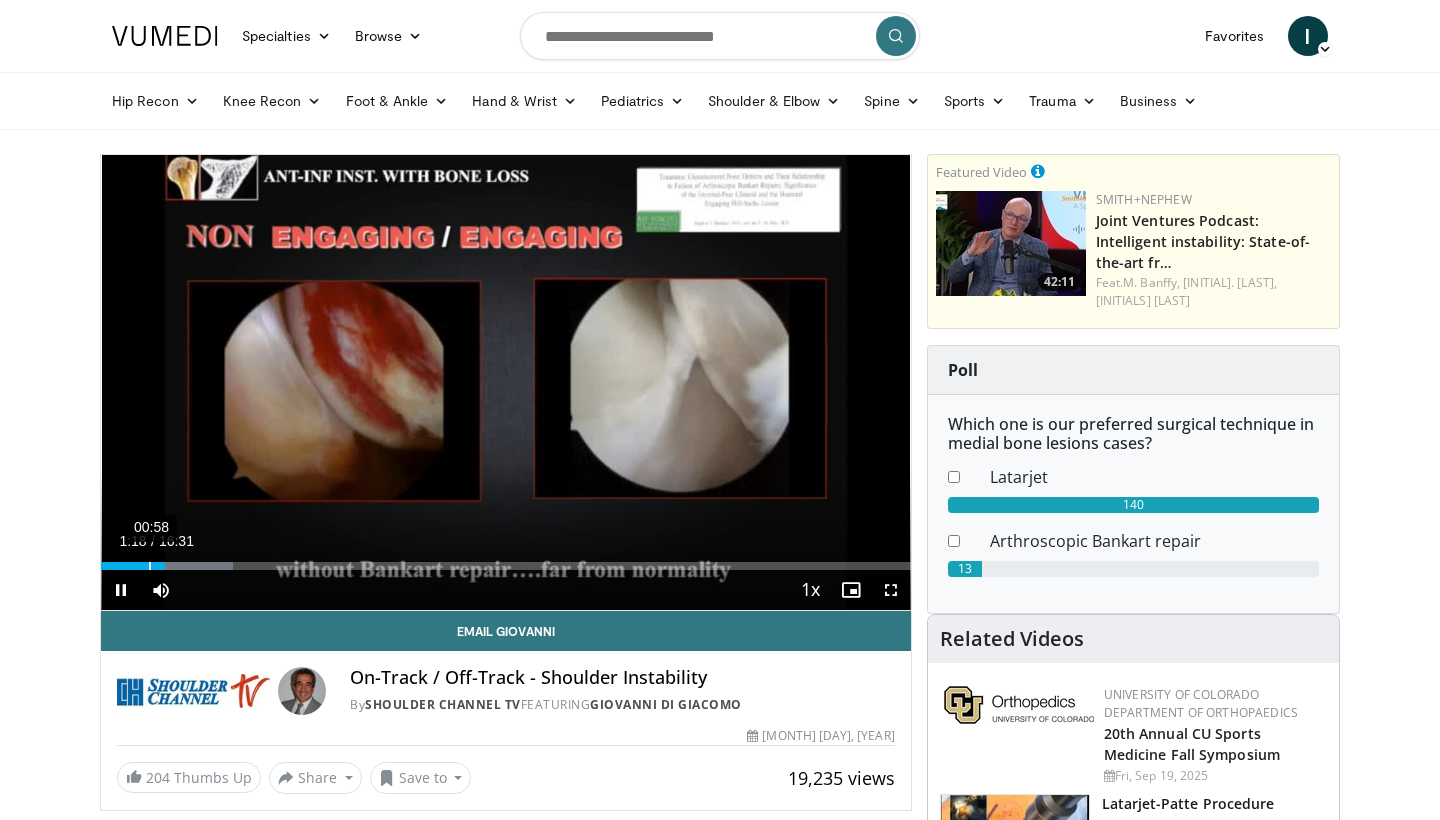 click on "00:58" at bounding box center [150, 566] 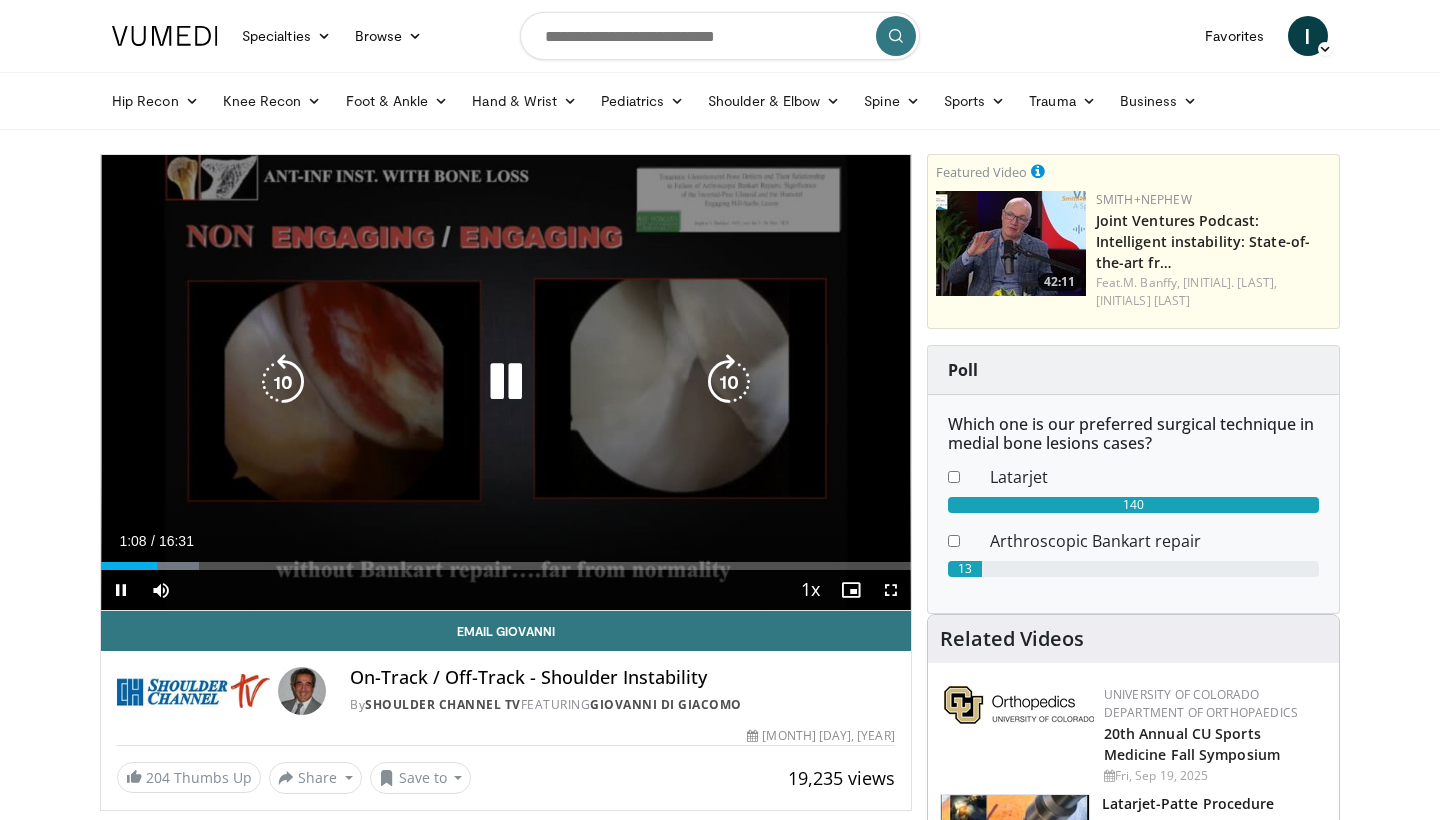 click on "10 seconds
Tap to unmute" at bounding box center (506, 382) 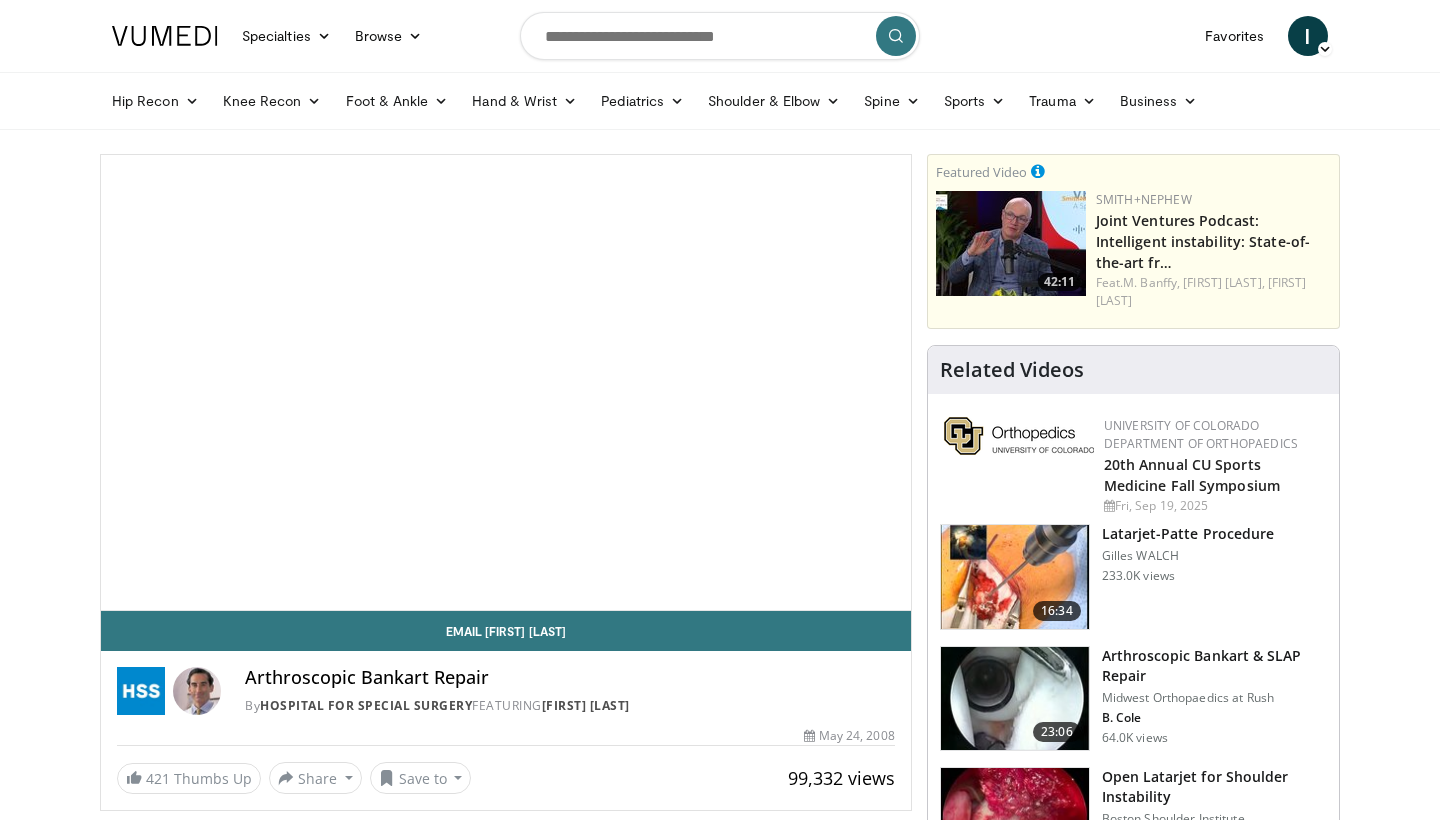 scroll, scrollTop: 0, scrollLeft: 0, axis: both 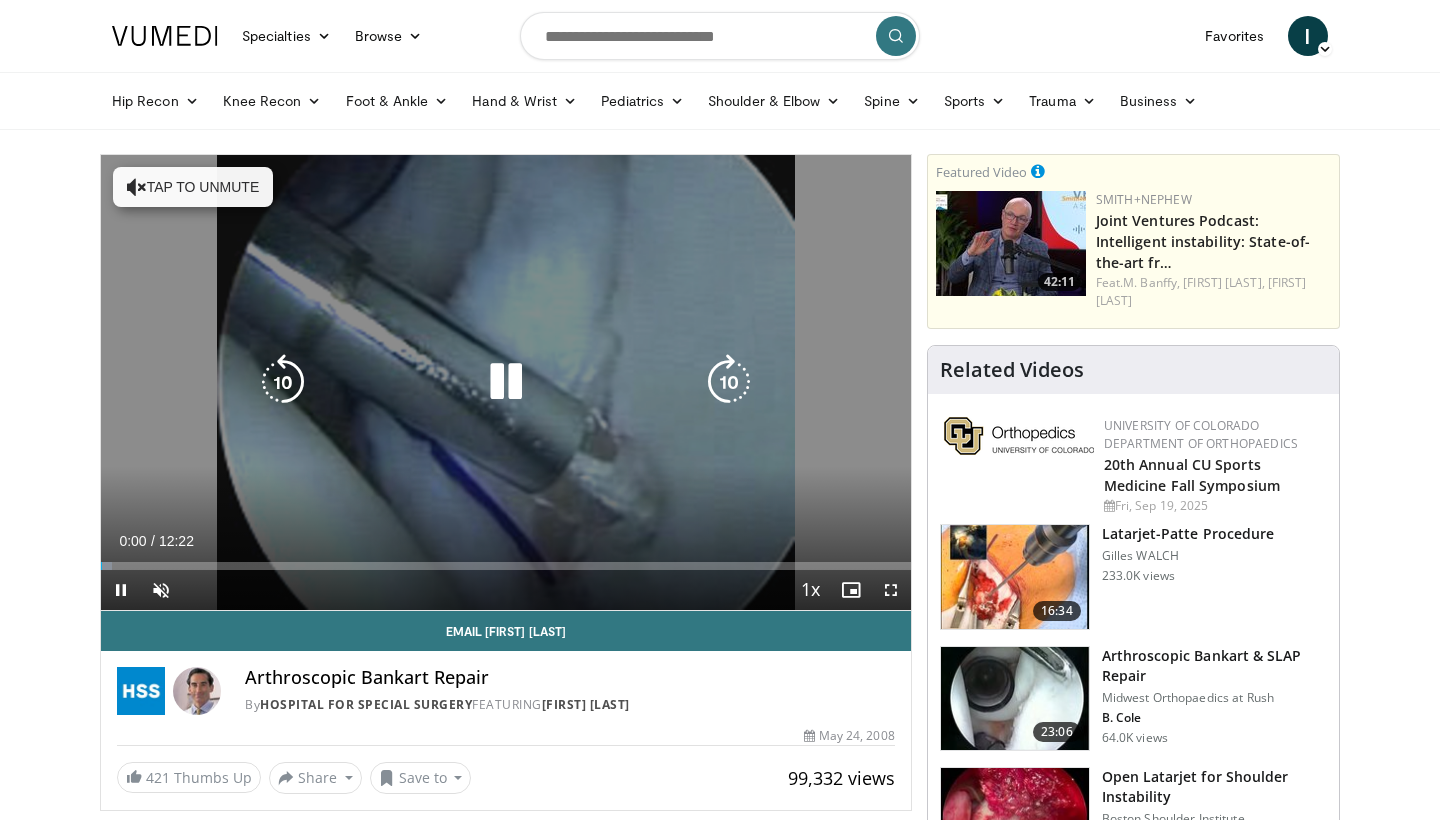 click on "Tap to unmute" at bounding box center [193, 187] 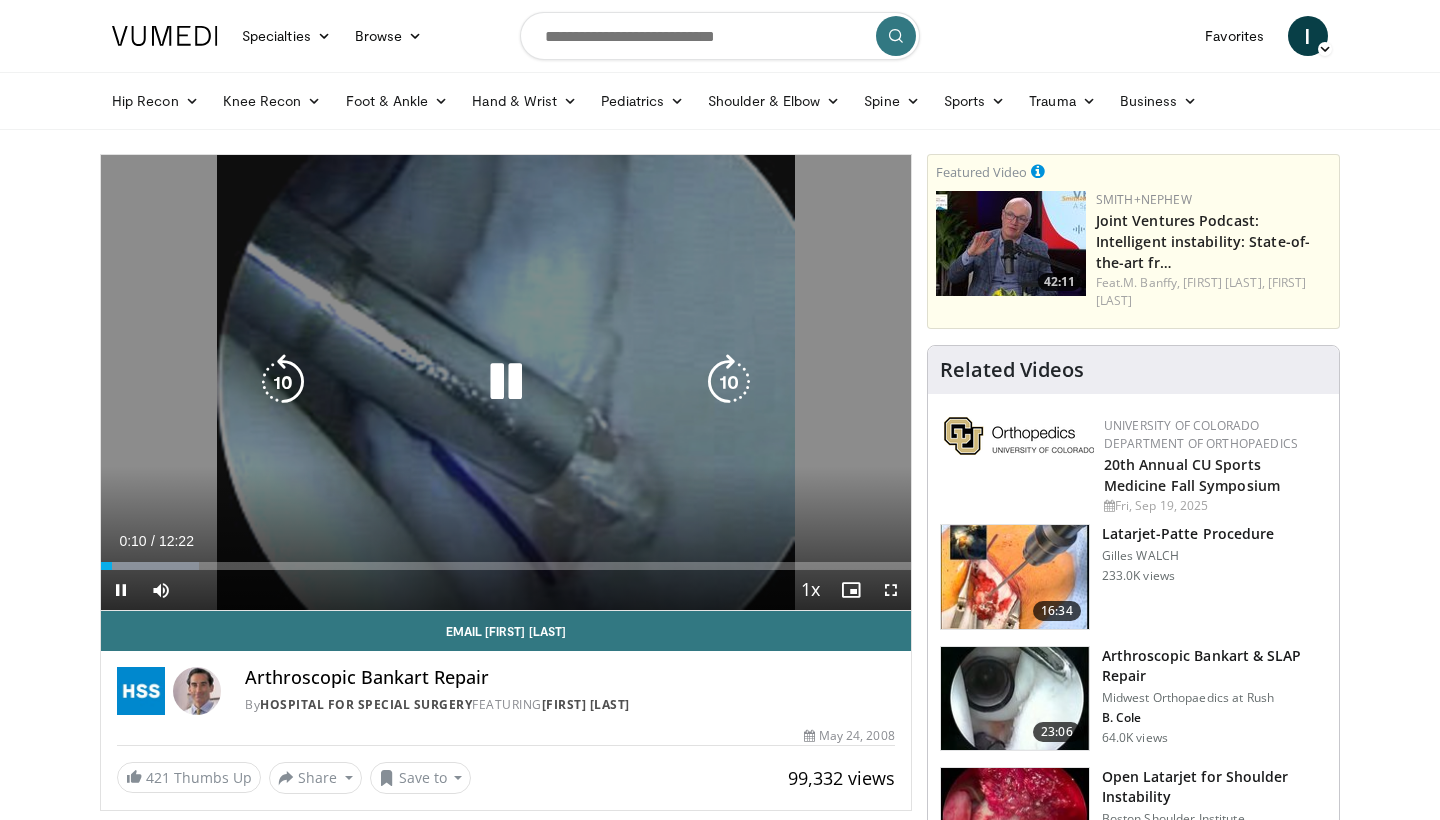 click at bounding box center [729, 382] 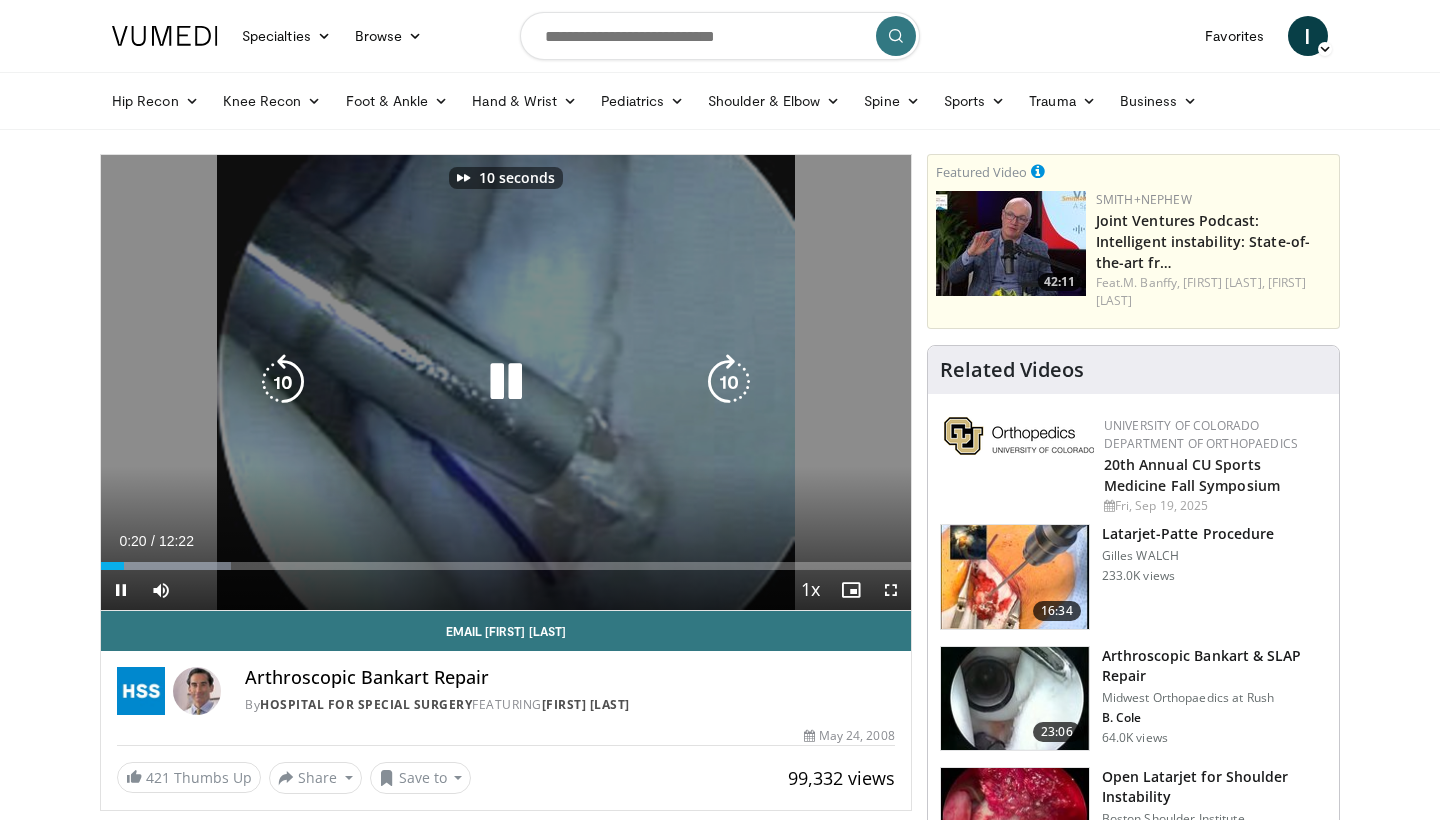 click at bounding box center (729, 382) 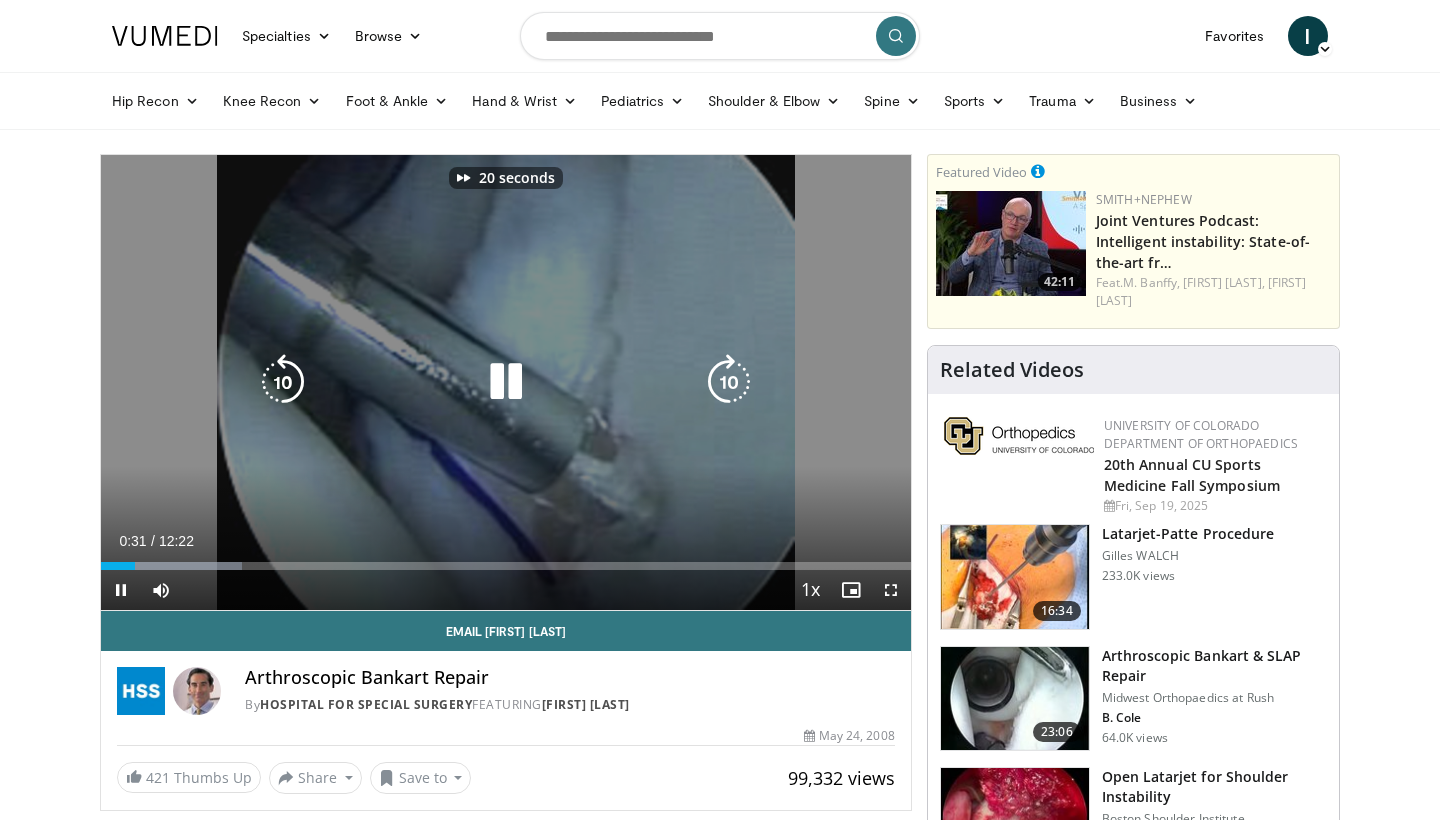 click at bounding box center [729, 382] 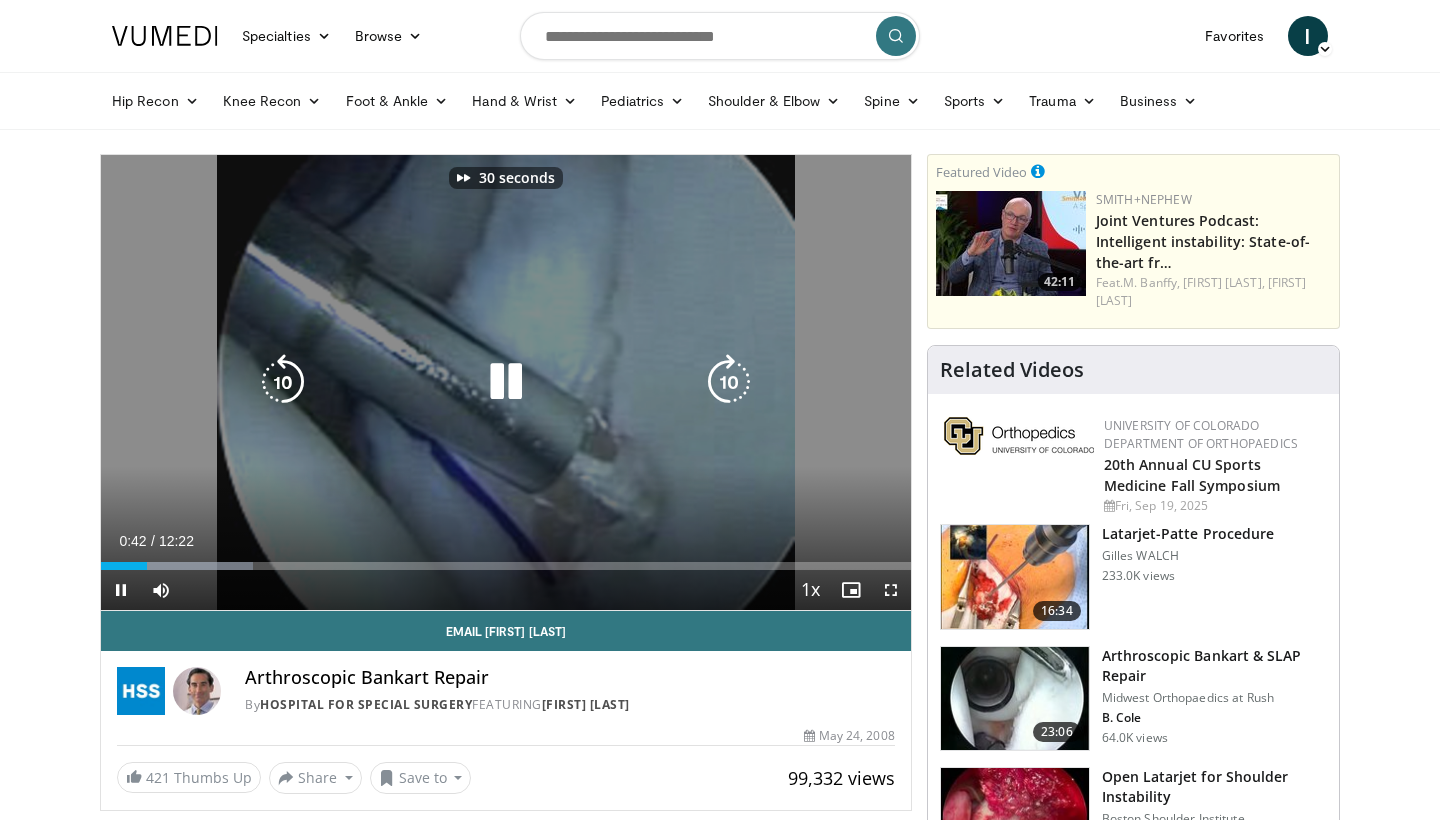 click at bounding box center [729, 382] 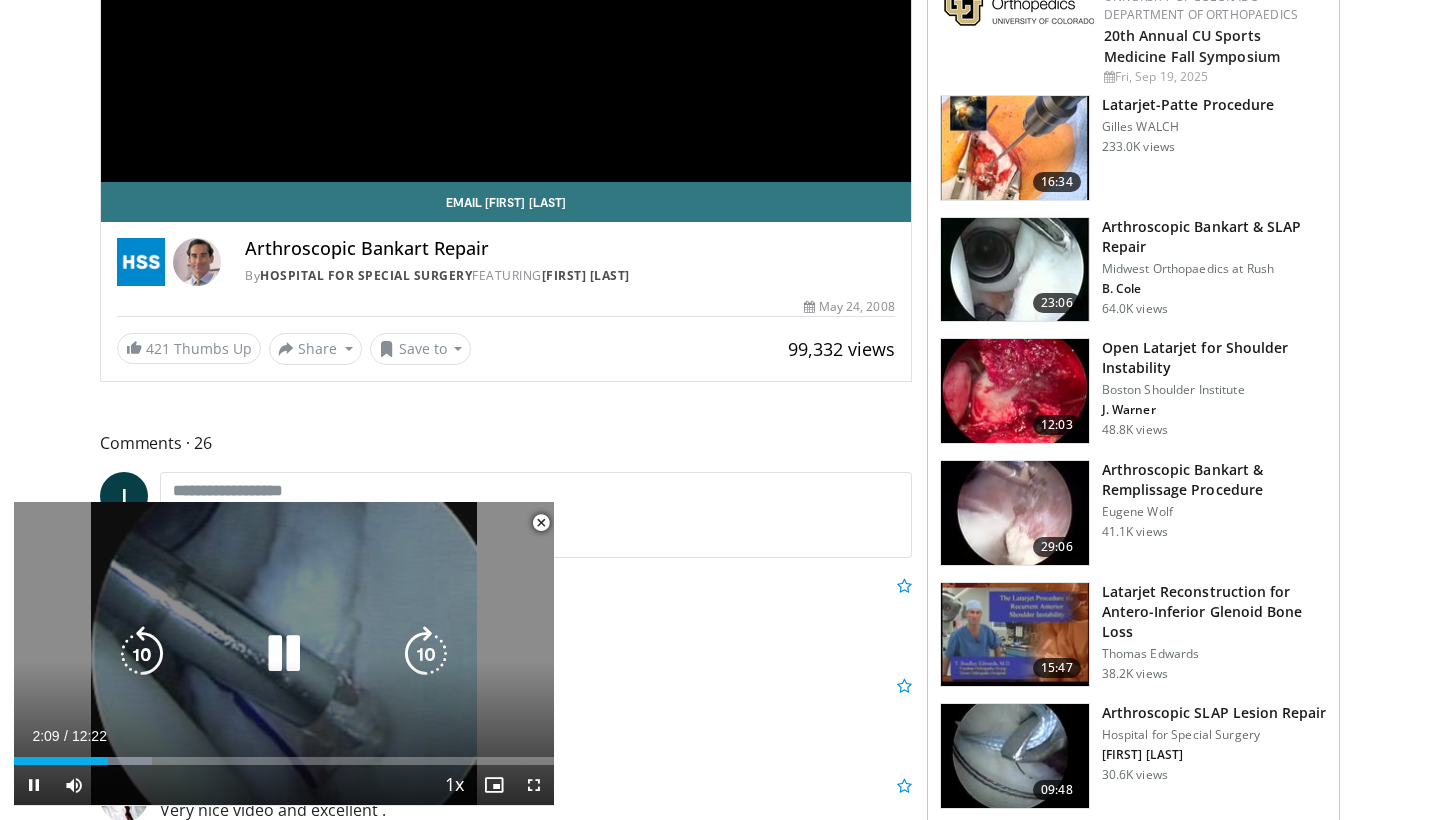 scroll, scrollTop: 431, scrollLeft: 0, axis: vertical 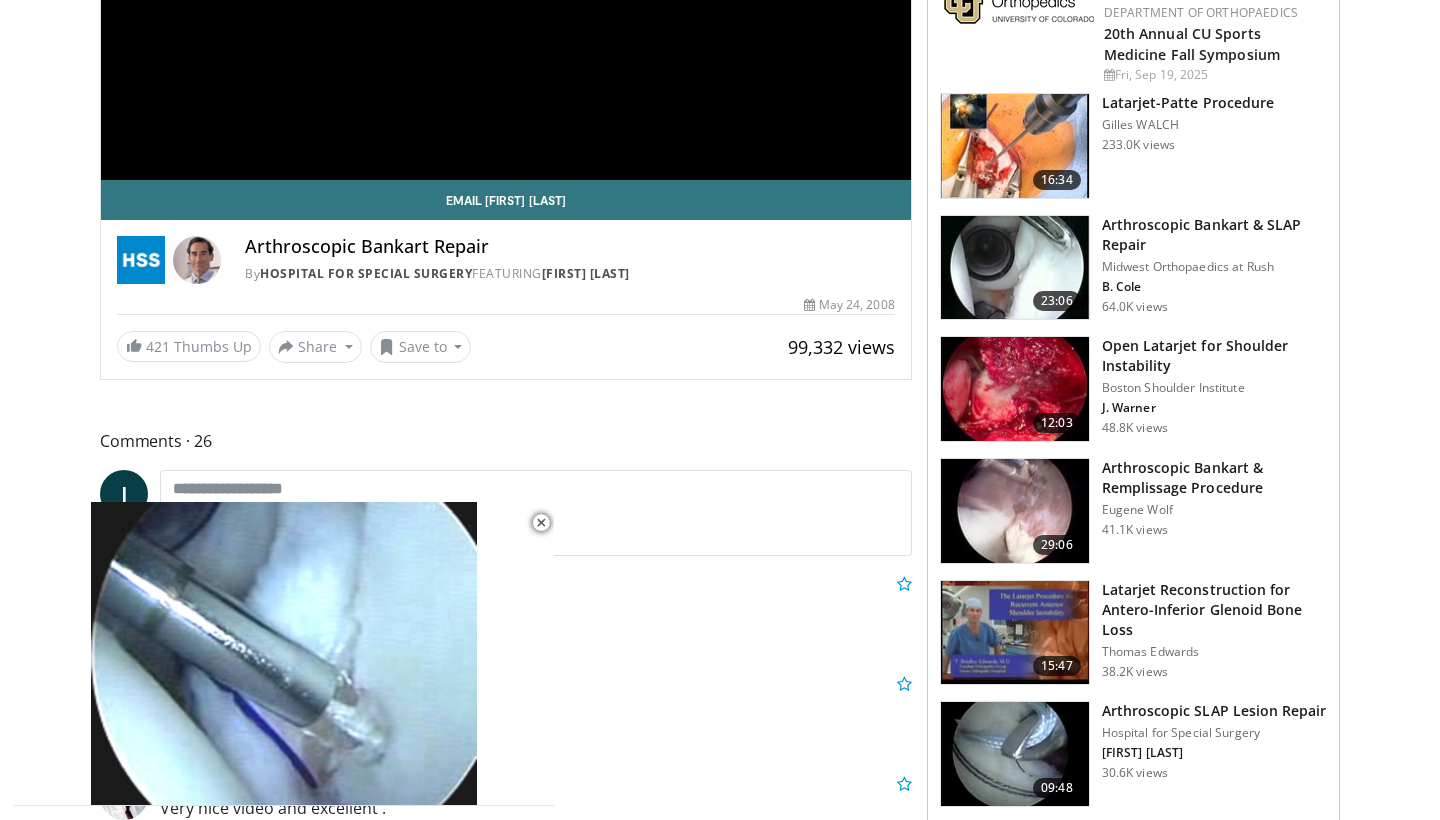 click on "Reply
Message
Thumbs Up" at bounding box center [536, 642] 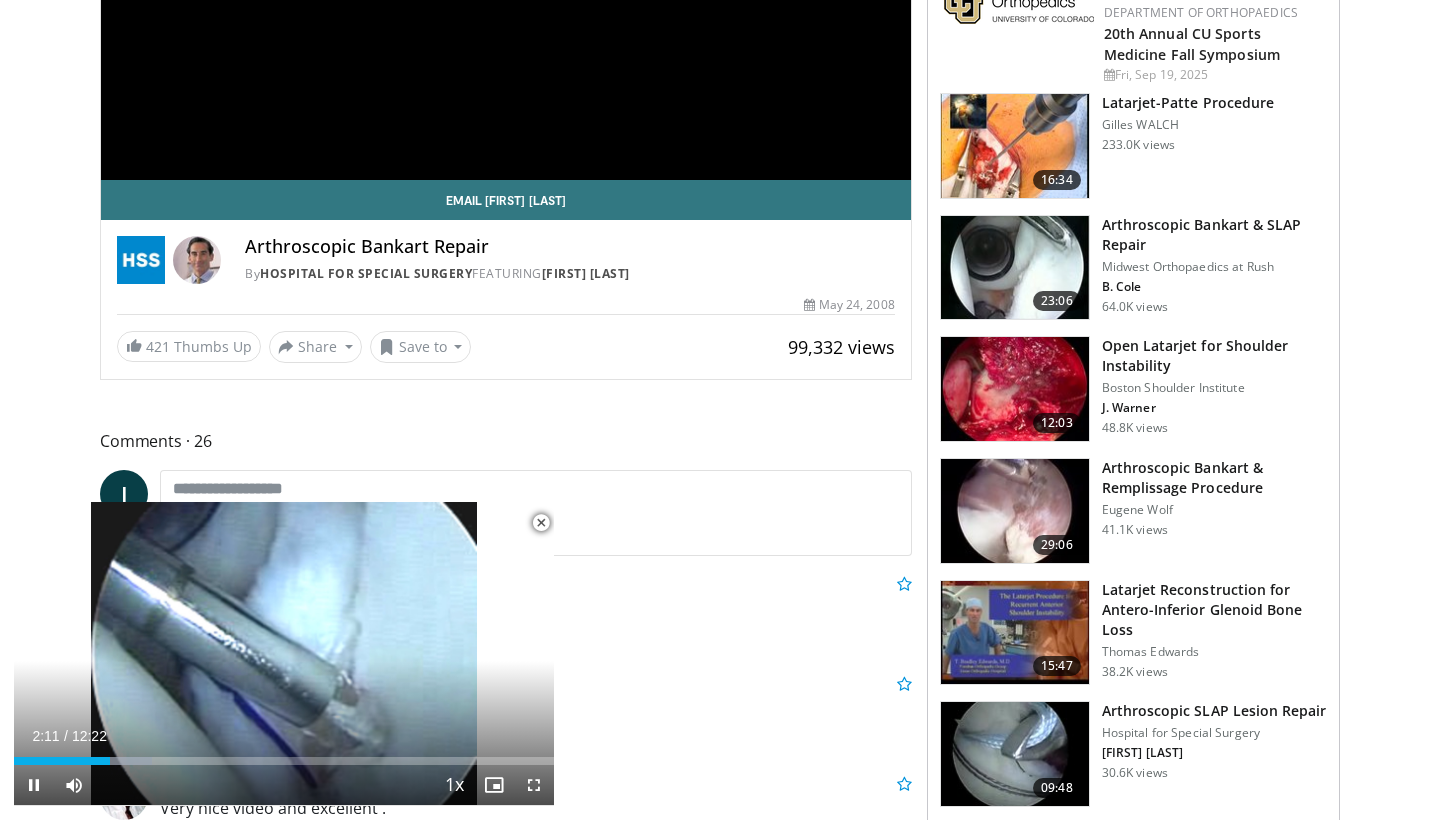 click at bounding box center (541, 523) 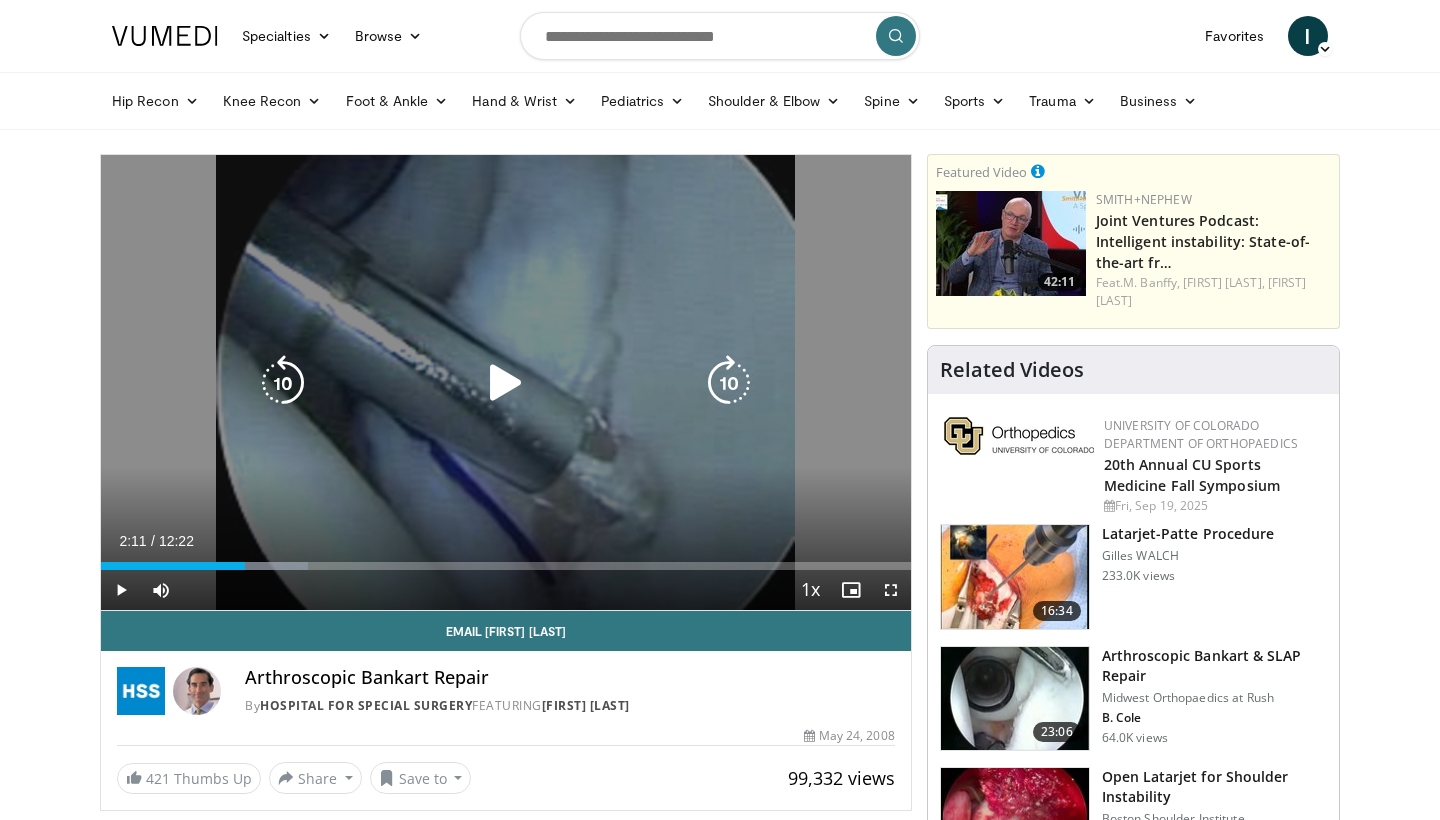 scroll, scrollTop: 0, scrollLeft: 0, axis: both 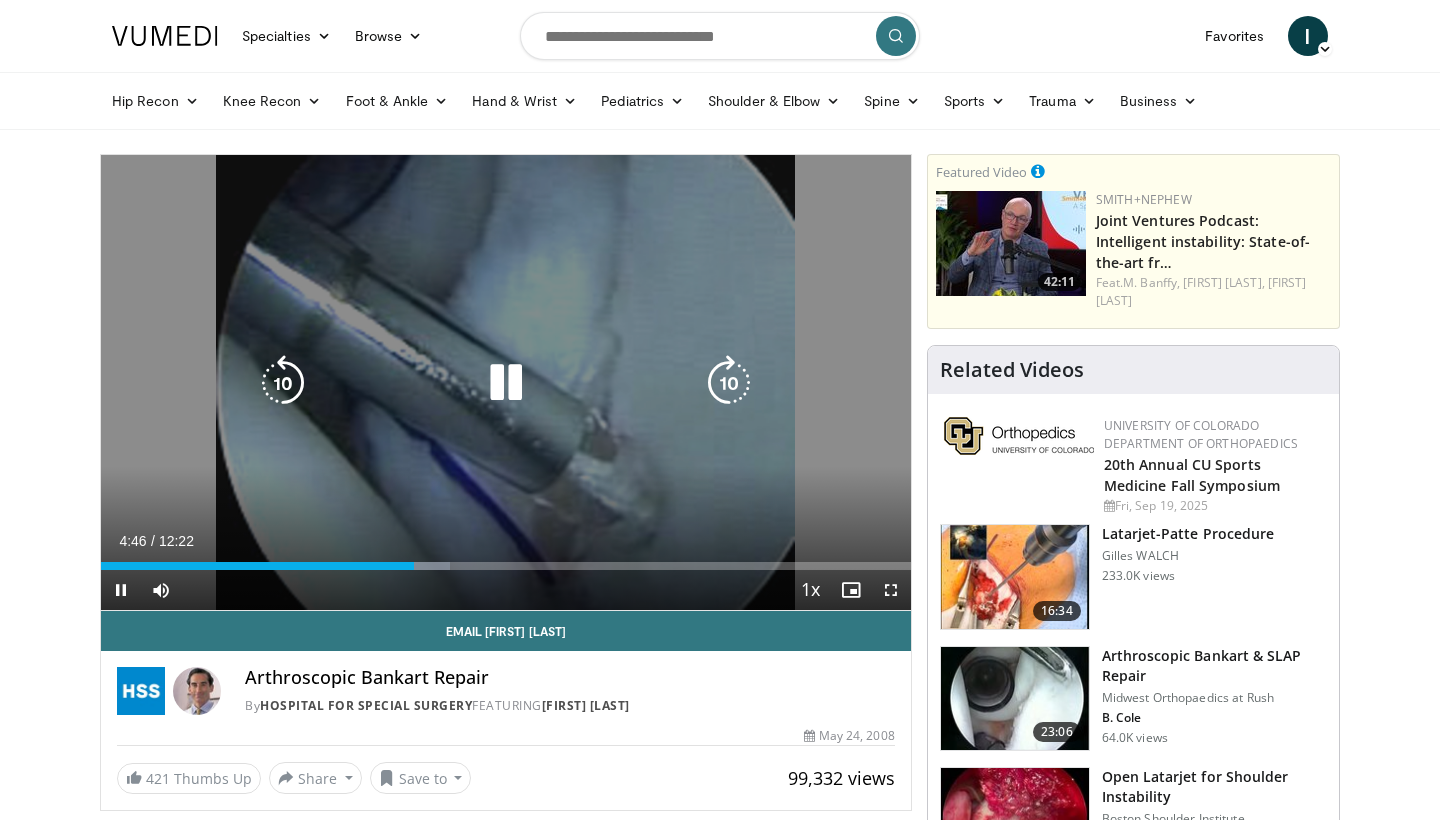 click at bounding box center [506, 383] 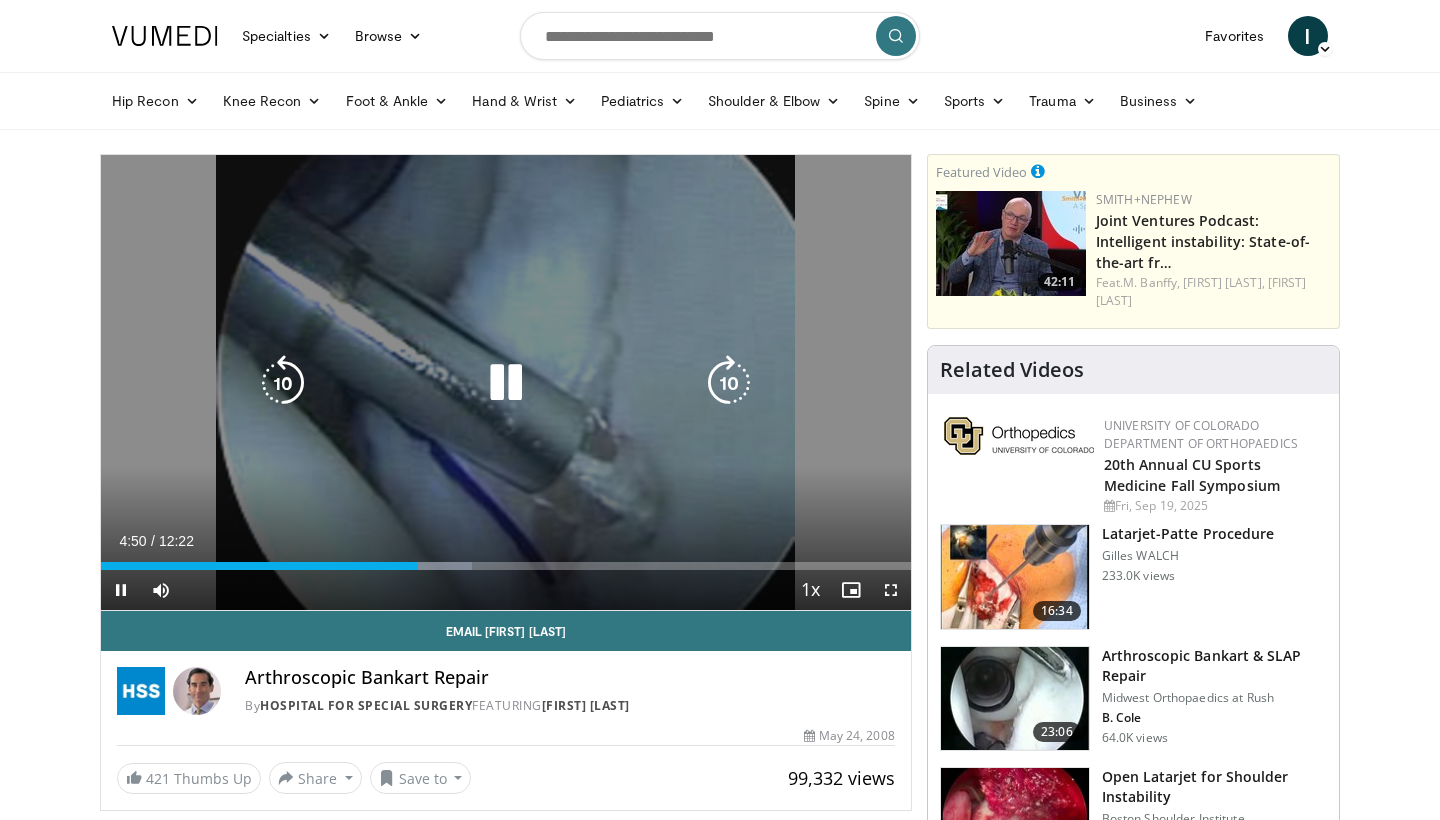 click at bounding box center [506, 383] 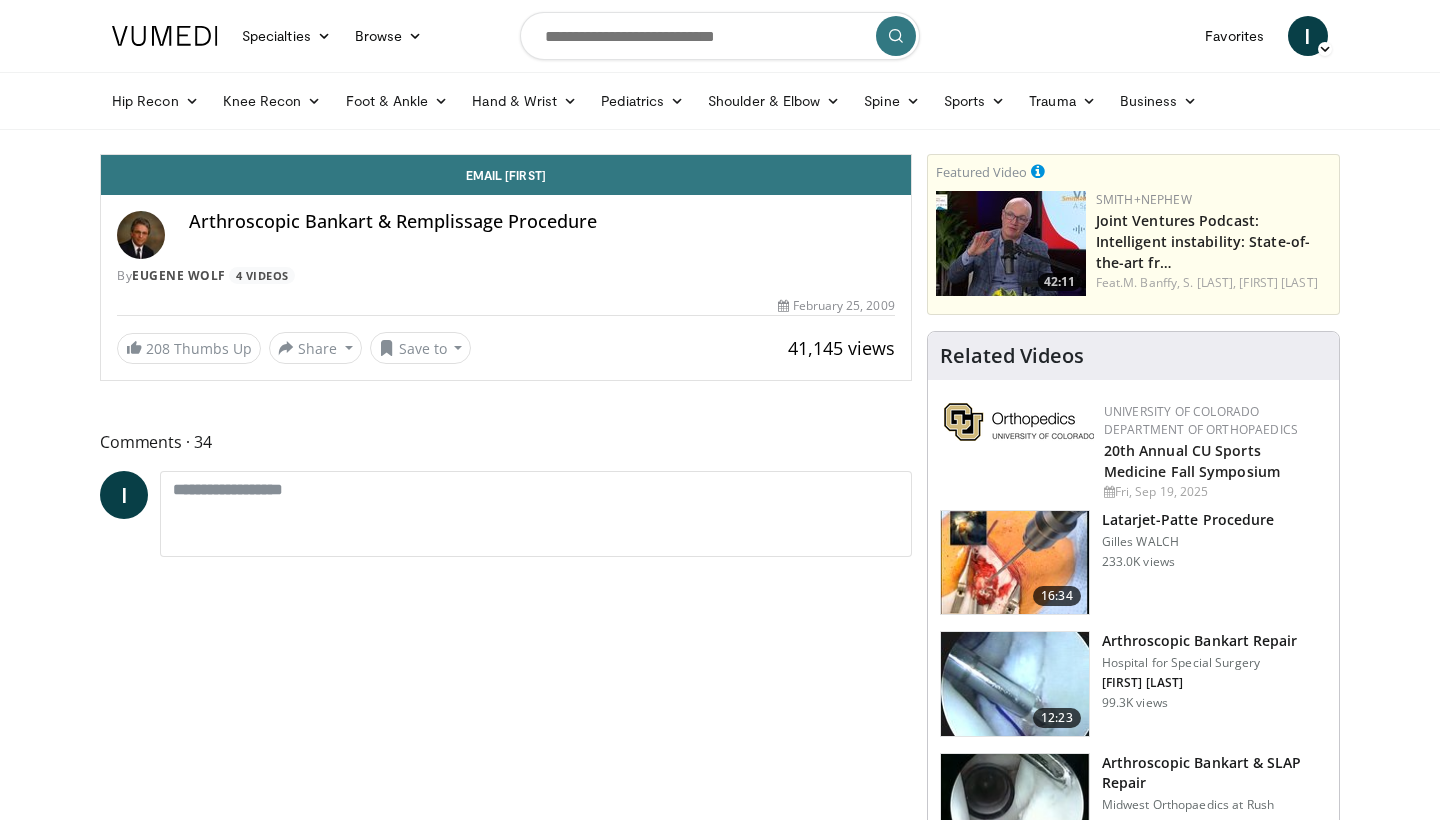 scroll, scrollTop: 0, scrollLeft: 0, axis: both 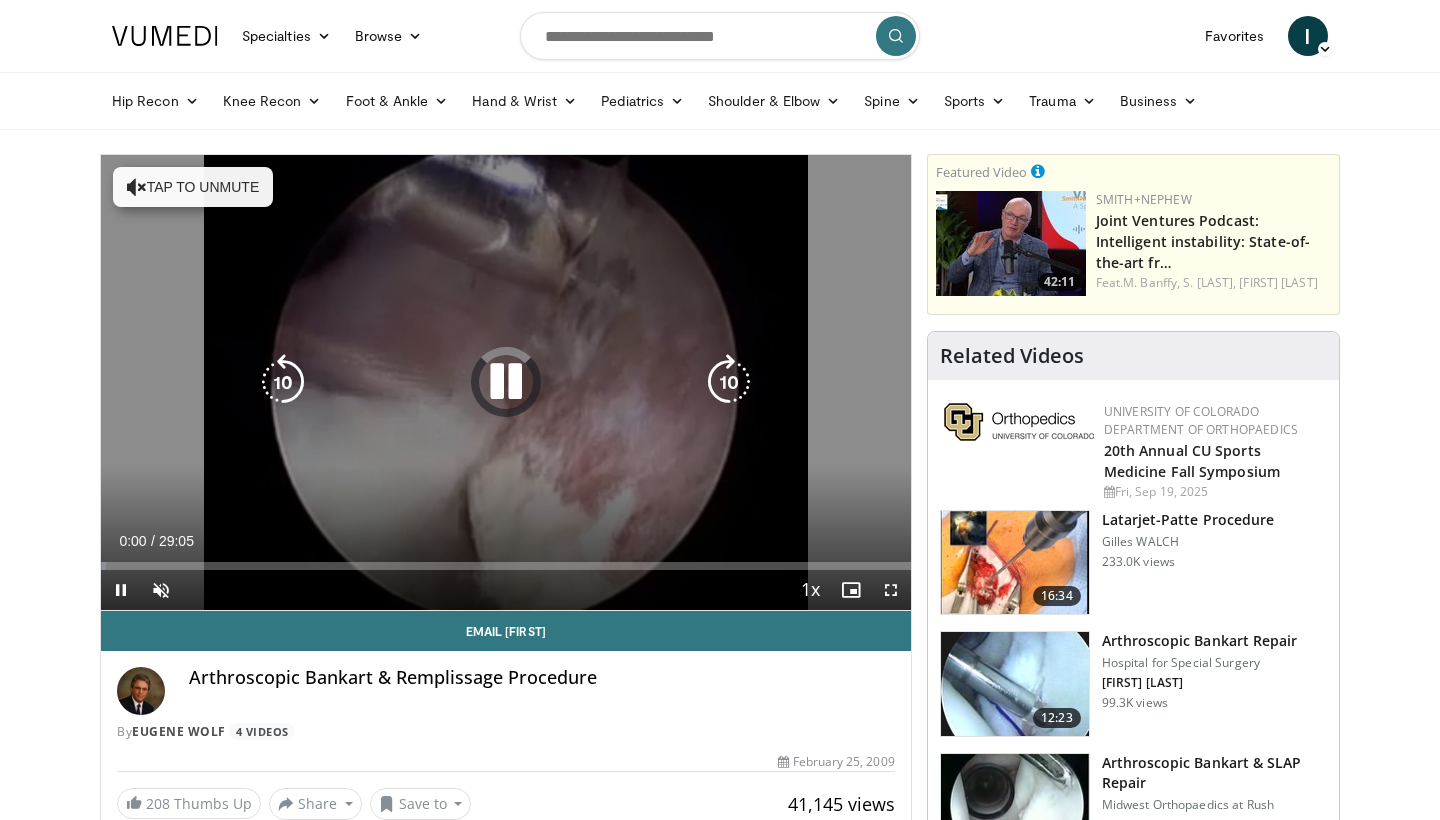 click on "Tap to unmute" at bounding box center (193, 187) 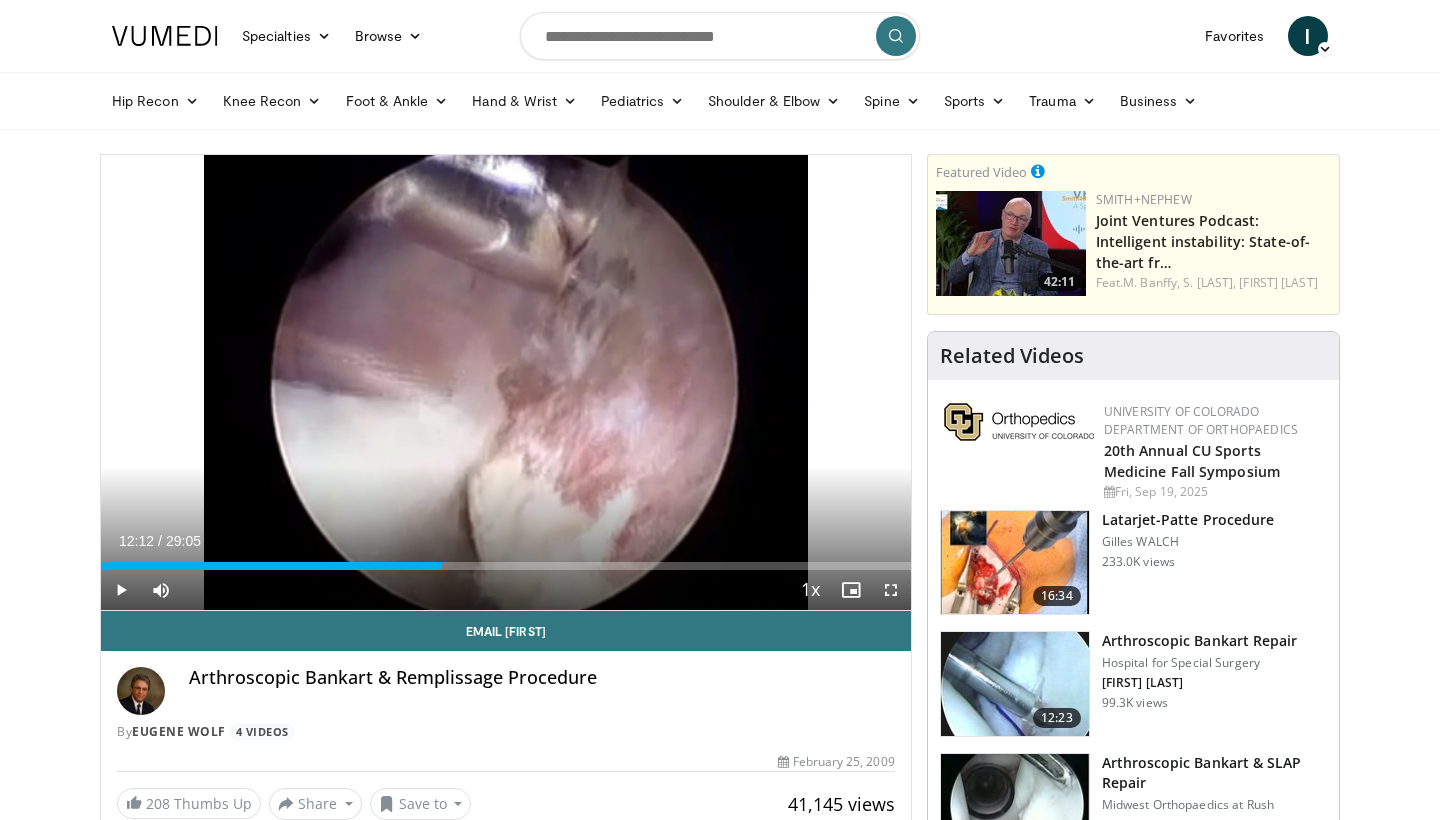 click on "Current Time  12:12 / Duration  29:05 Play Skip Backward Skip Forward Mute Loaded :  6.87% 11:53 12:12 Stream Type  LIVE Seek to live, currently behind live LIVE   1x Playback Rate 0.5x 0.75x 1x , selected 1.25x 1.5x 1.75x 2x Chapters Chapters Descriptions descriptions off , selected Captions captions off , selected Audio Track en (Main) , selected Fullscreen Enable picture-in-picture mode" at bounding box center (506, 590) 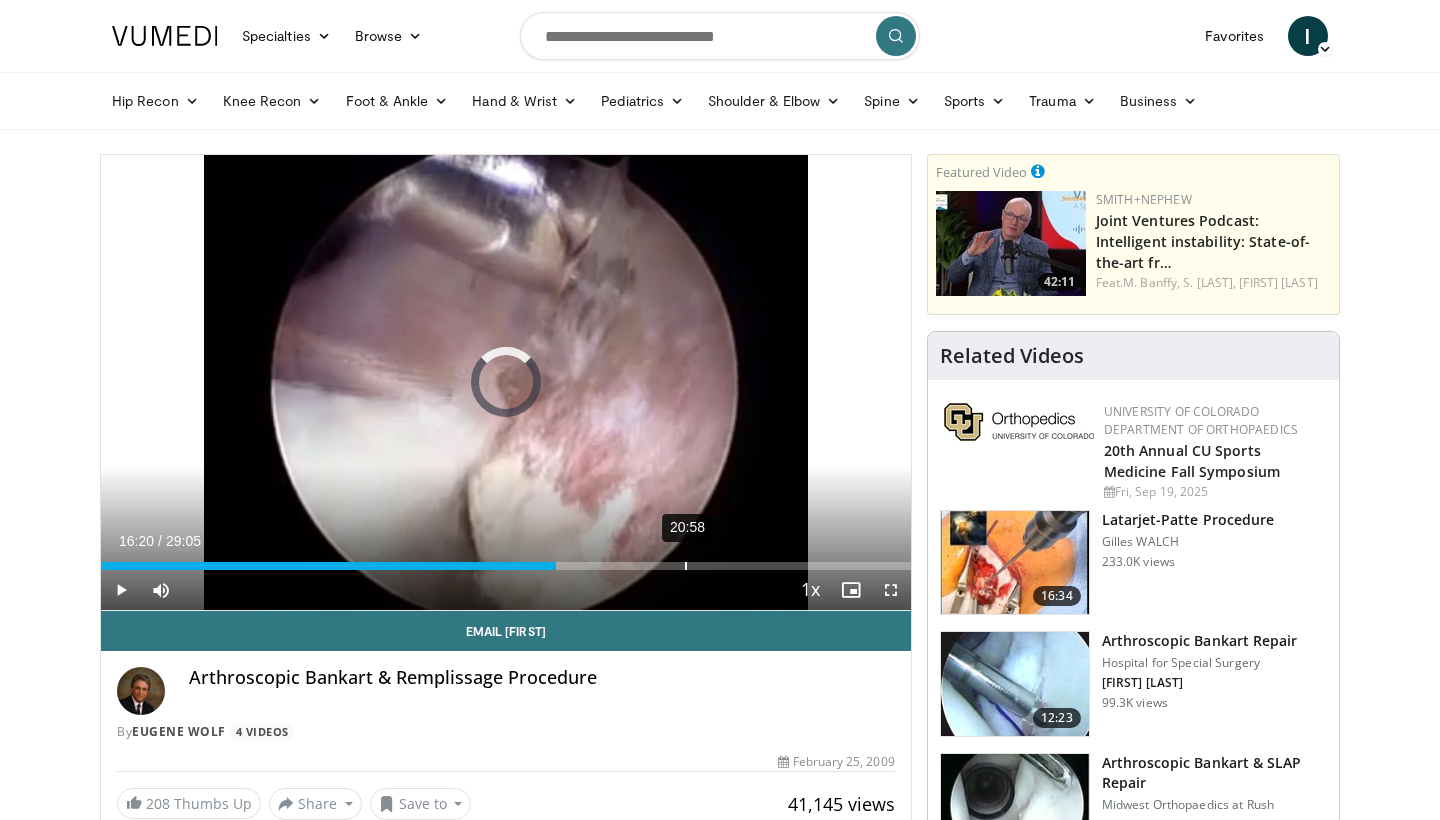 drag, startPoint x: 556, startPoint y: 567, endPoint x: 685, endPoint y: 569, distance: 129.0155 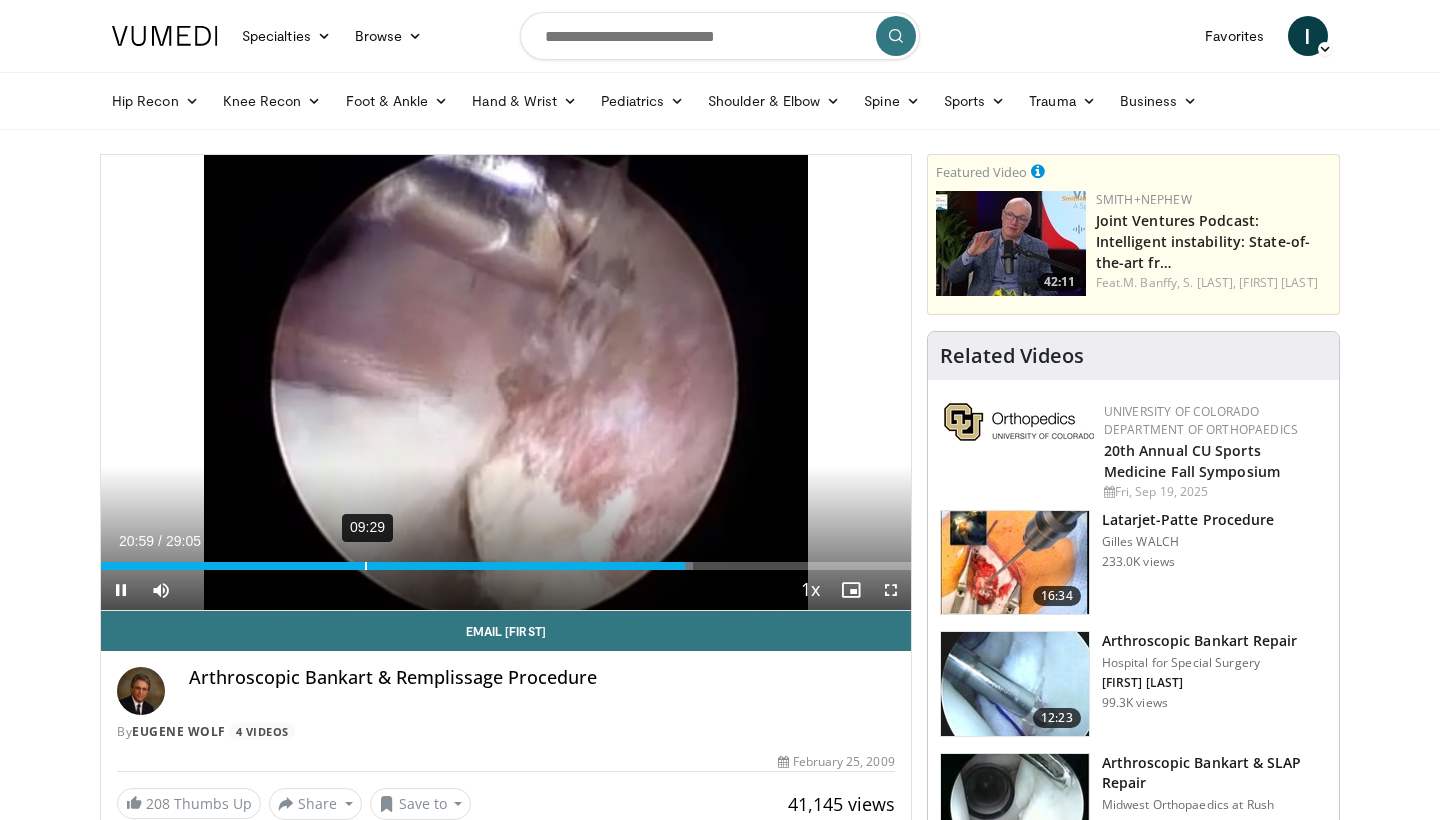 click on "09:29" at bounding box center [366, 566] 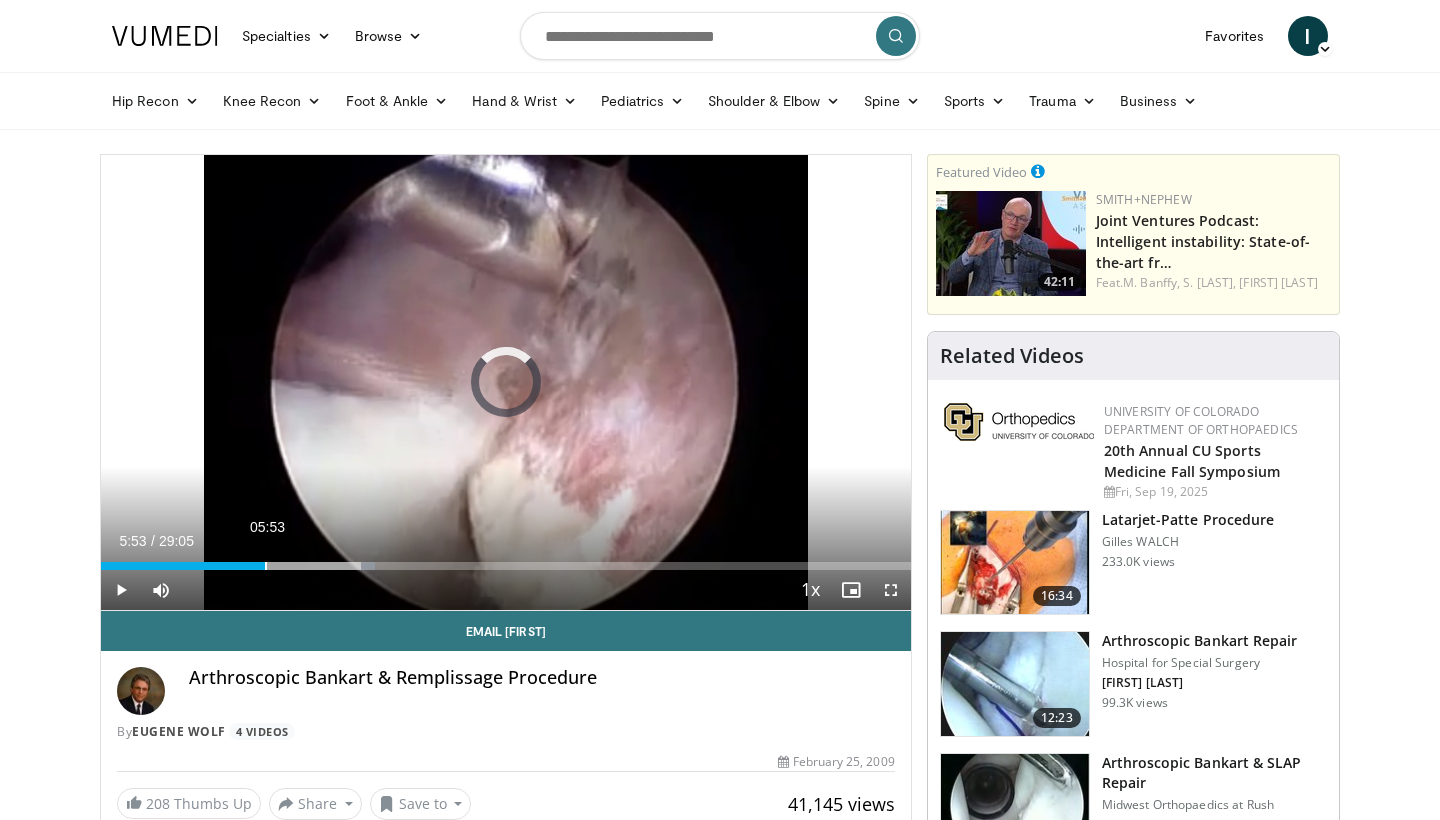 click on "05:53" at bounding box center (266, 566) 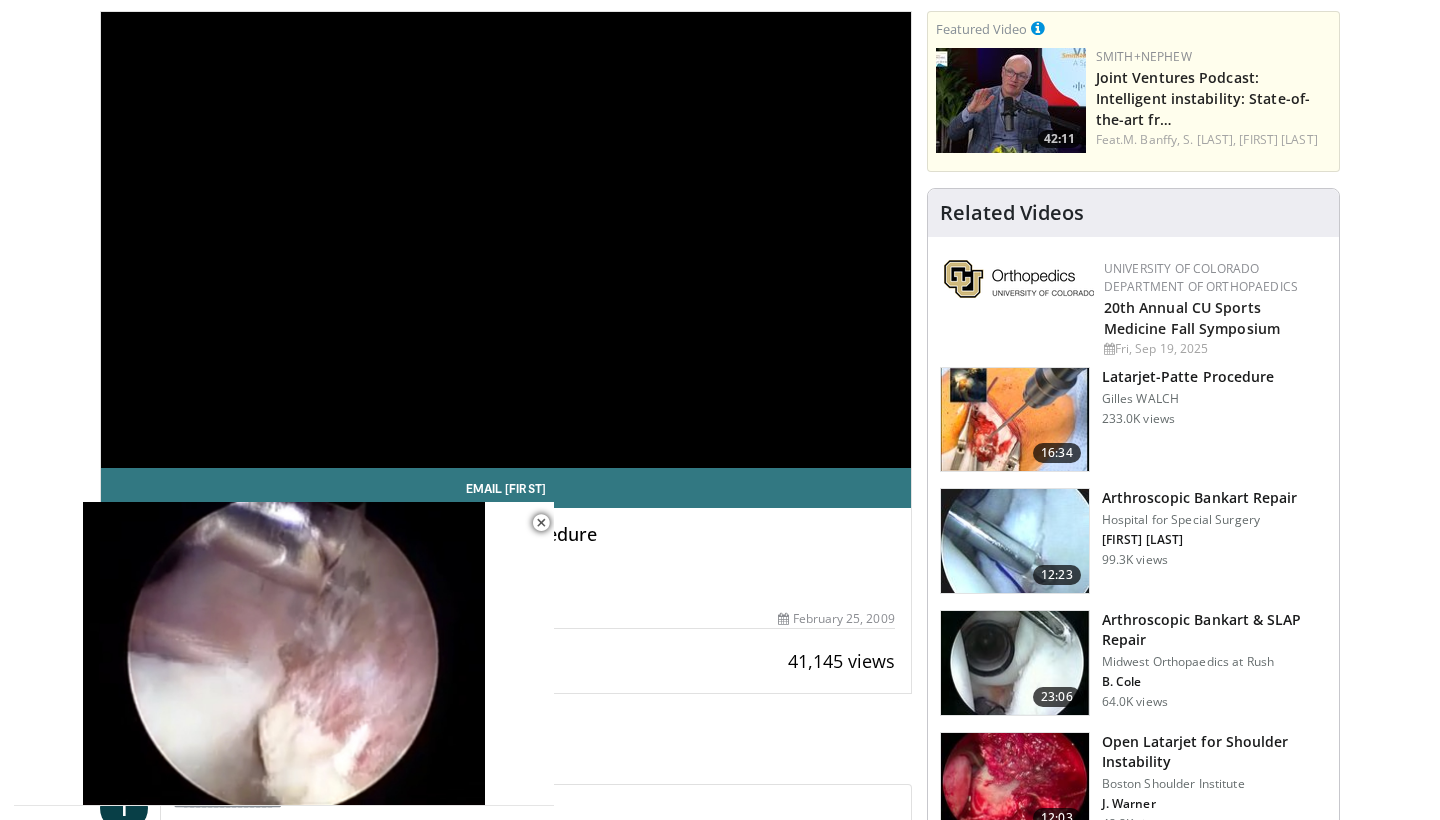 scroll, scrollTop: 600, scrollLeft: 0, axis: vertical 